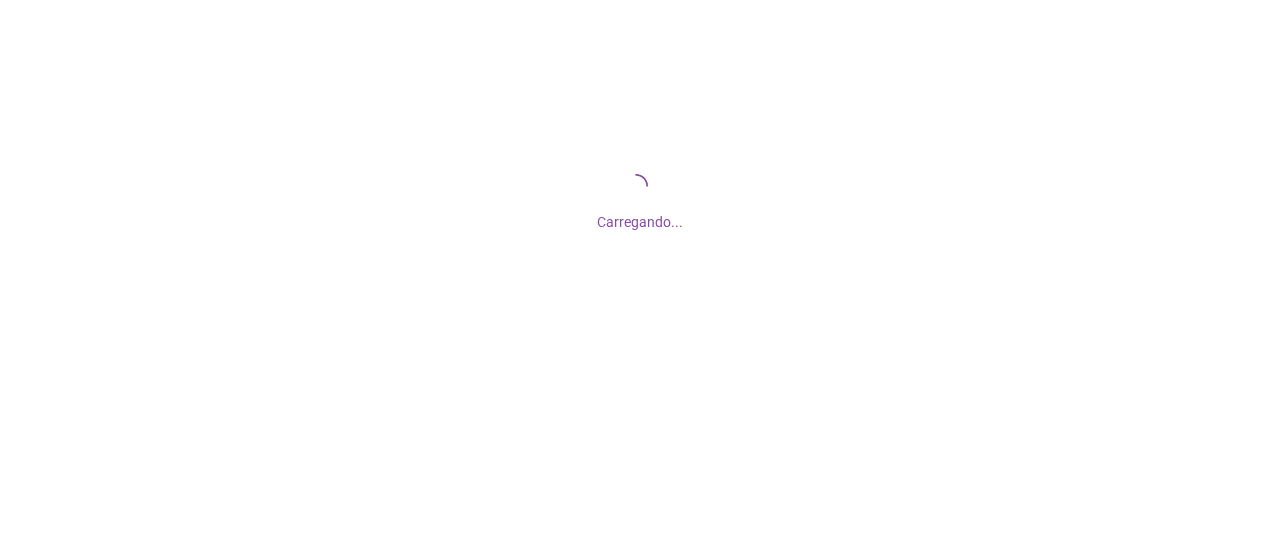 scroll, scrollTop: 0, scrollLeft: 0, axis: both 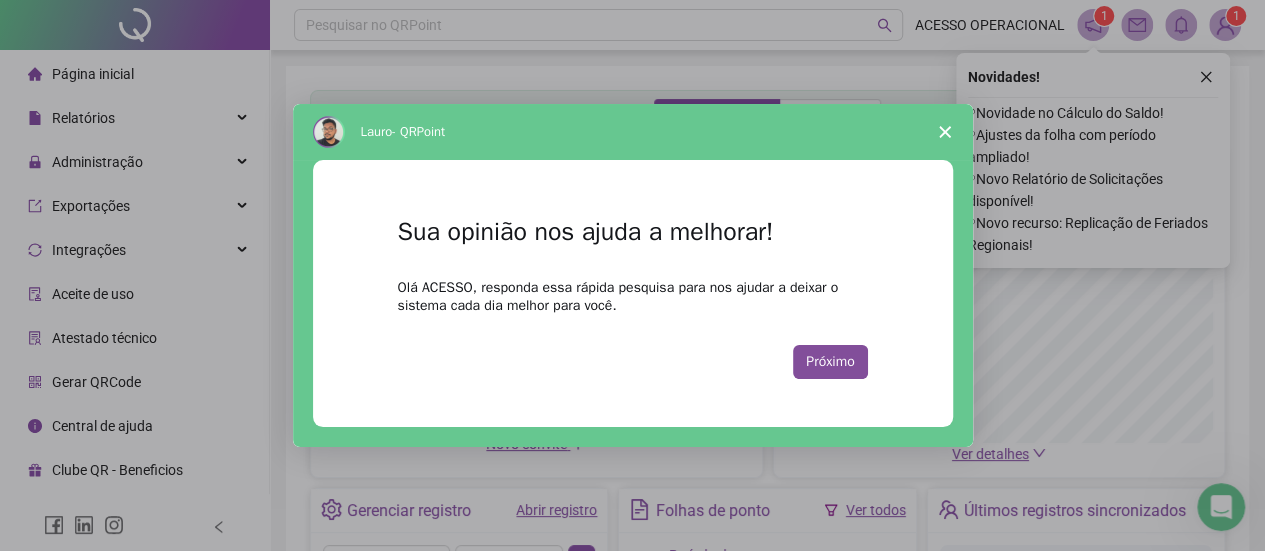 click at bounding box center [632, 275] 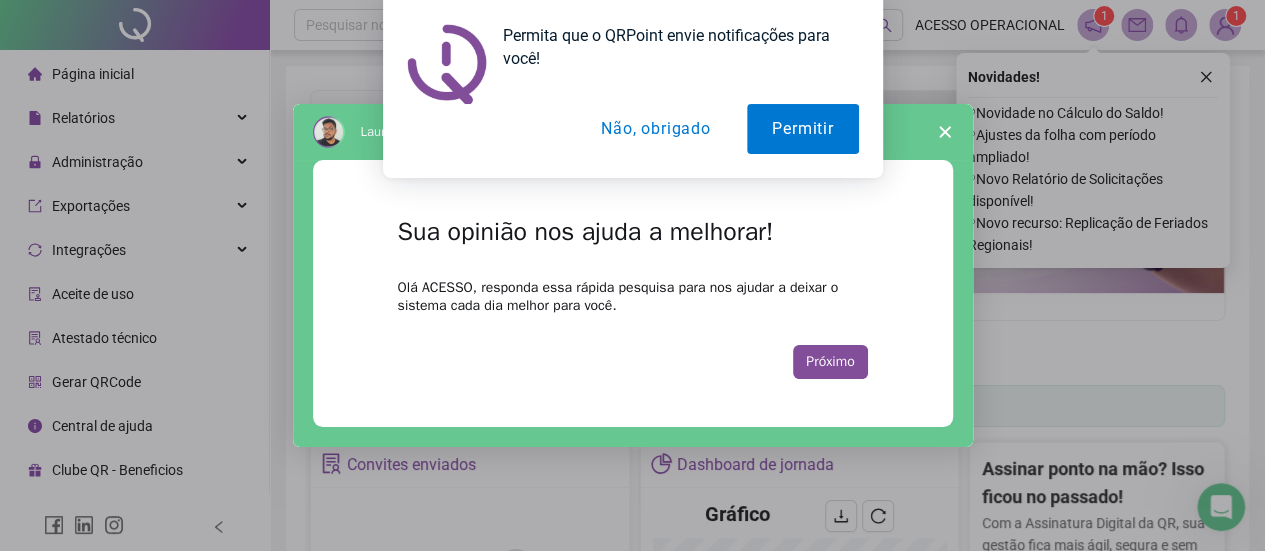 click on "Não, obrigado" at bounding box center [655, 129] 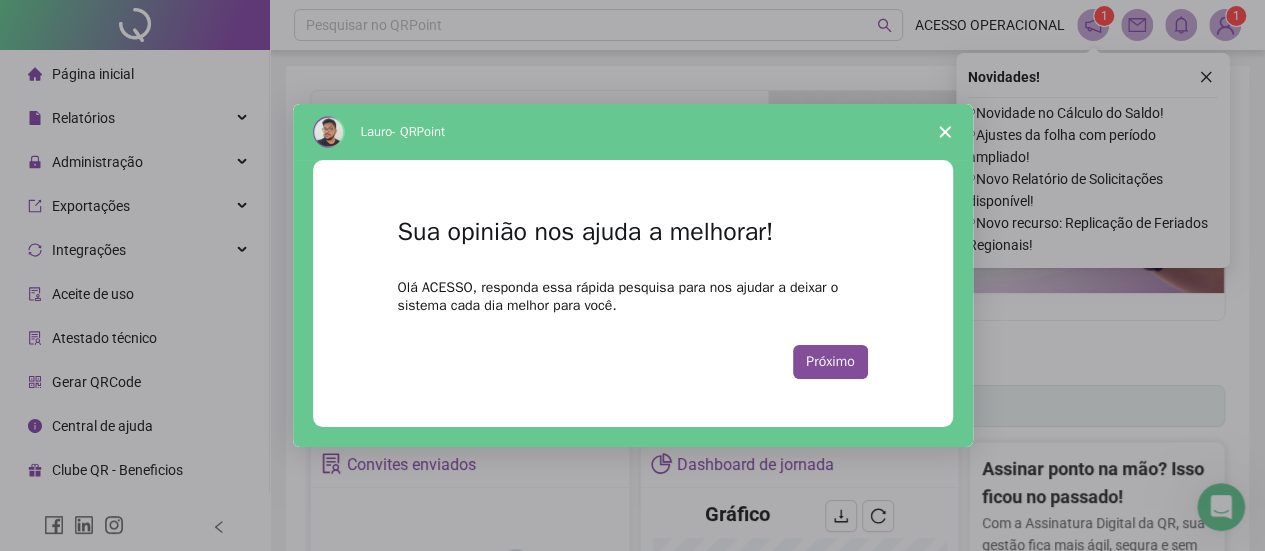 click 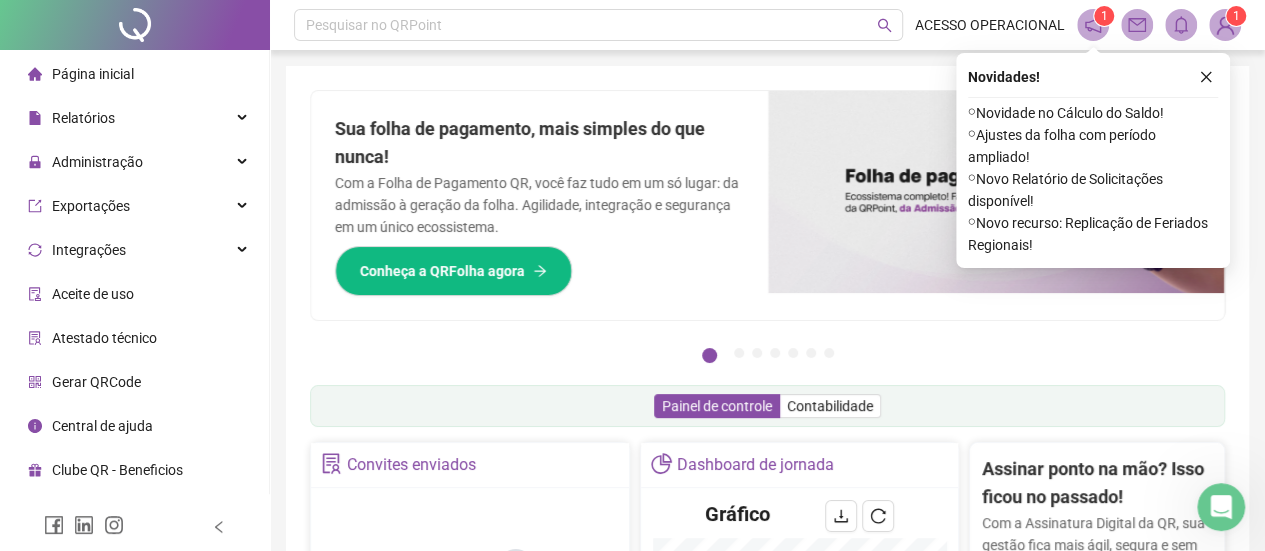 click 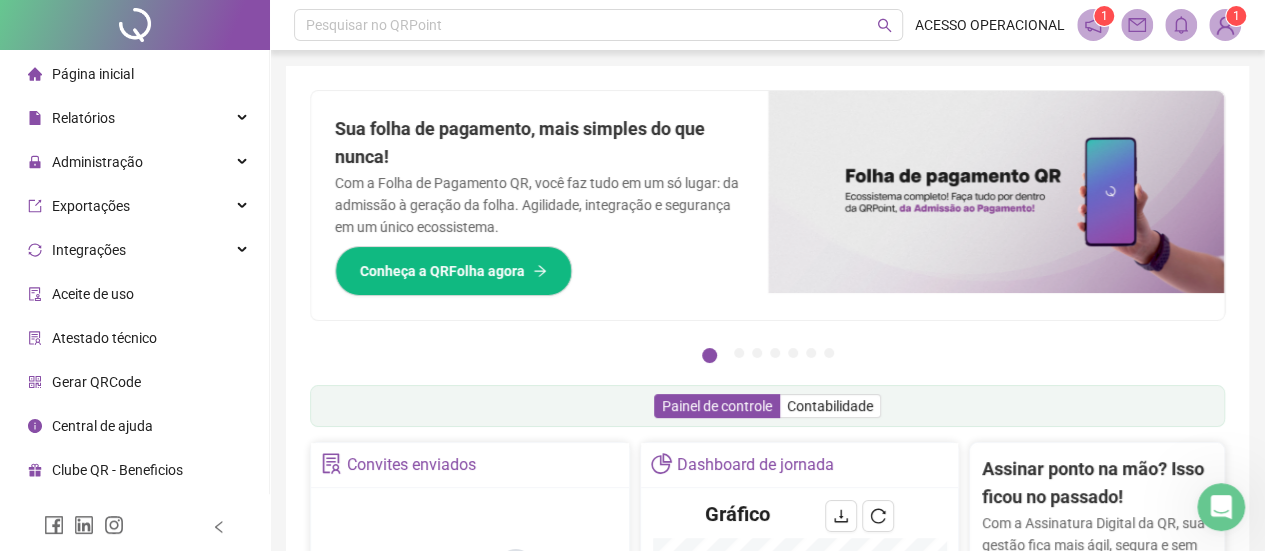 click on "Administração" at bounding box center (97, 162) 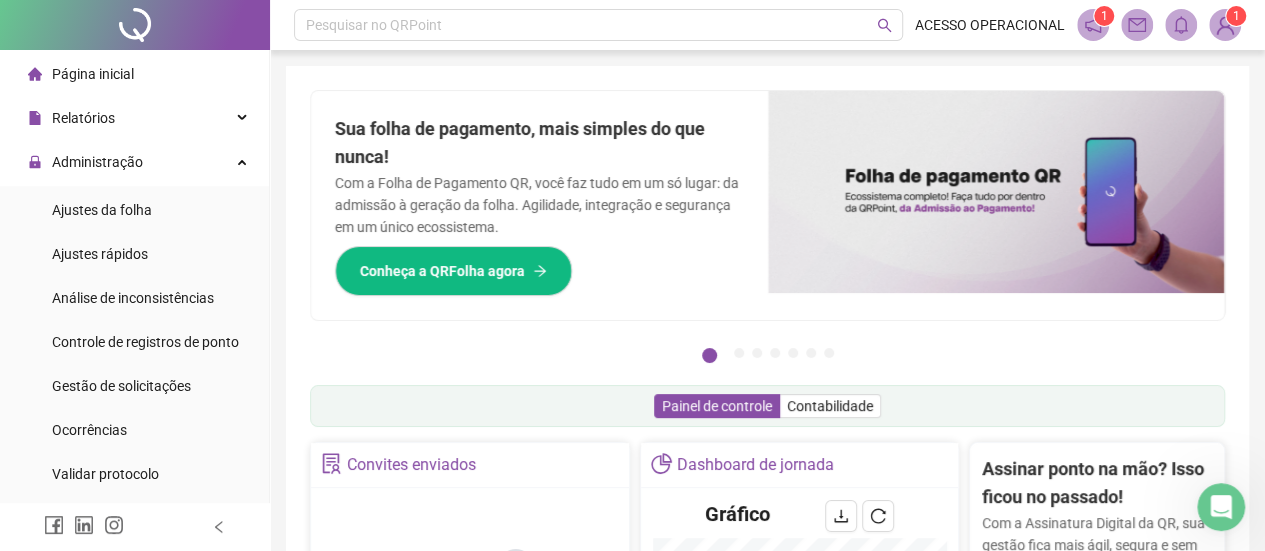 click on "Ajustes da folha" at bounding box center [102, 210] 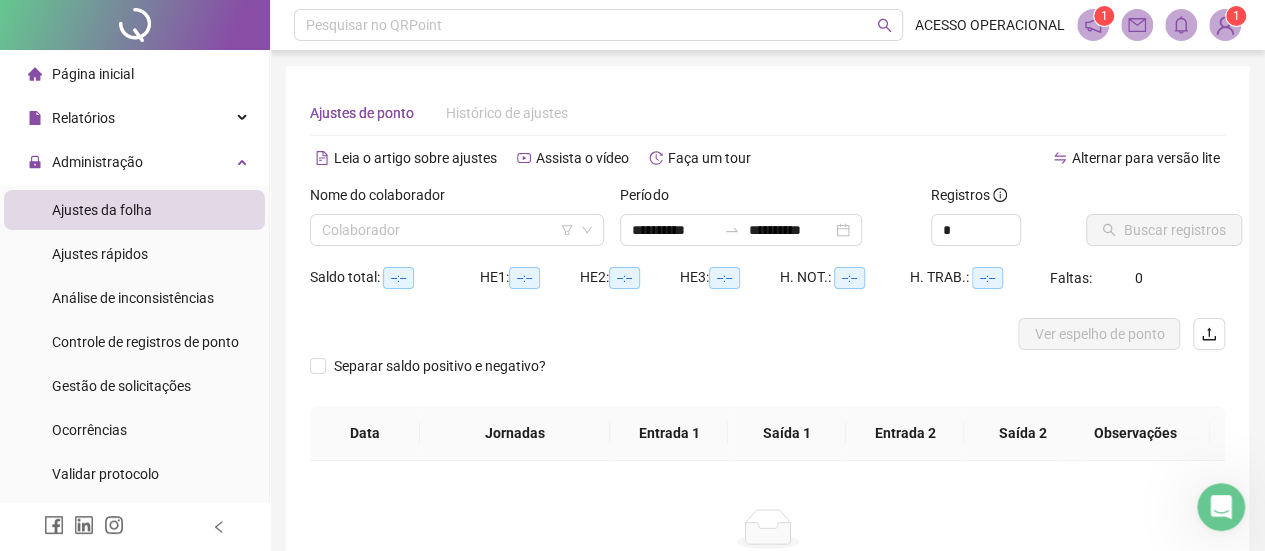 type on "**********" 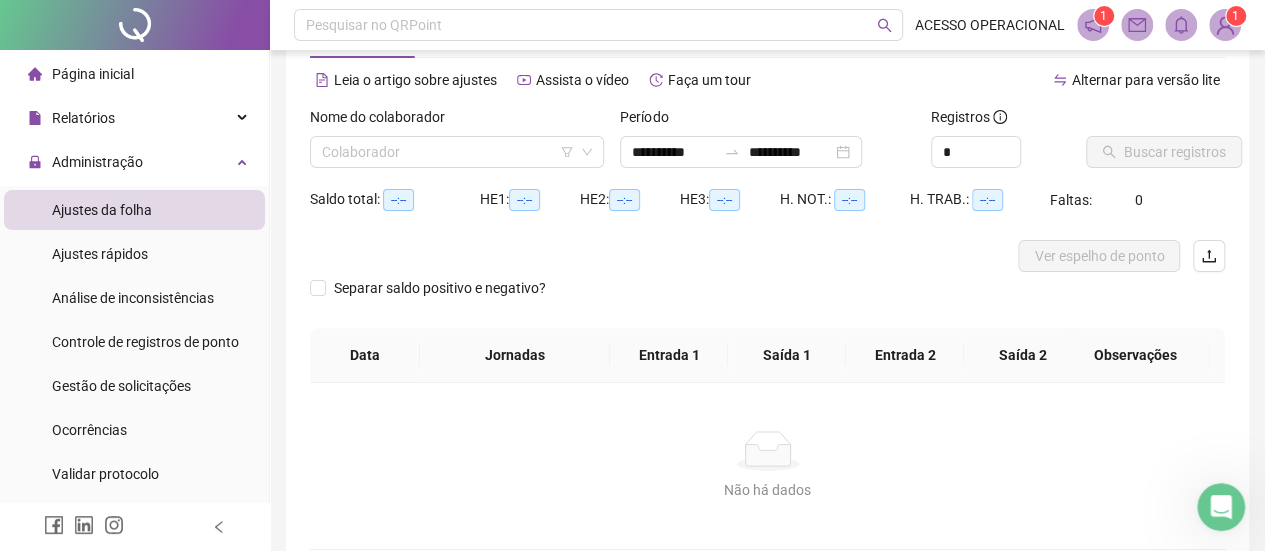 scroll, scrollTop: 68, scrollLeft: 0, axis: vertical 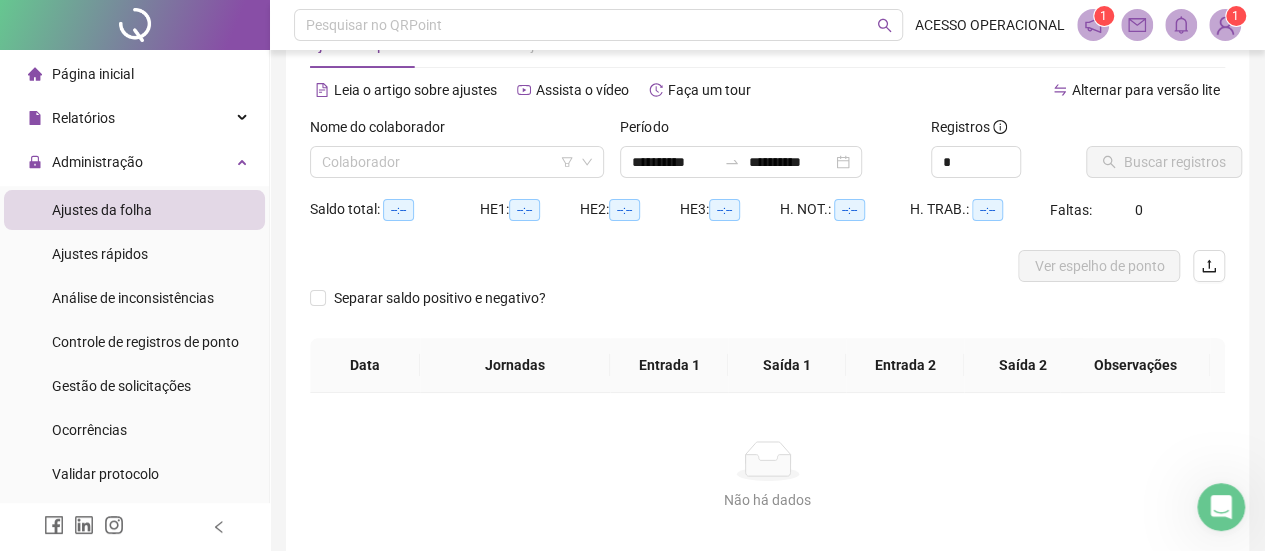 click at bounding box center (451, 162) 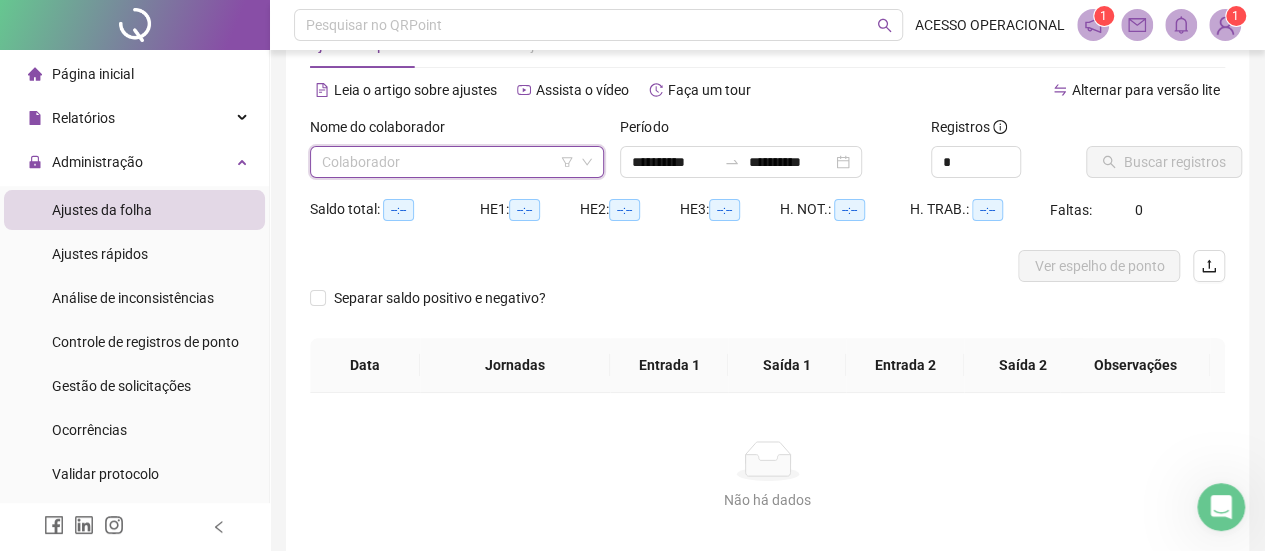 click on "Gestão de solicitações" at bounding box center [121, 386] 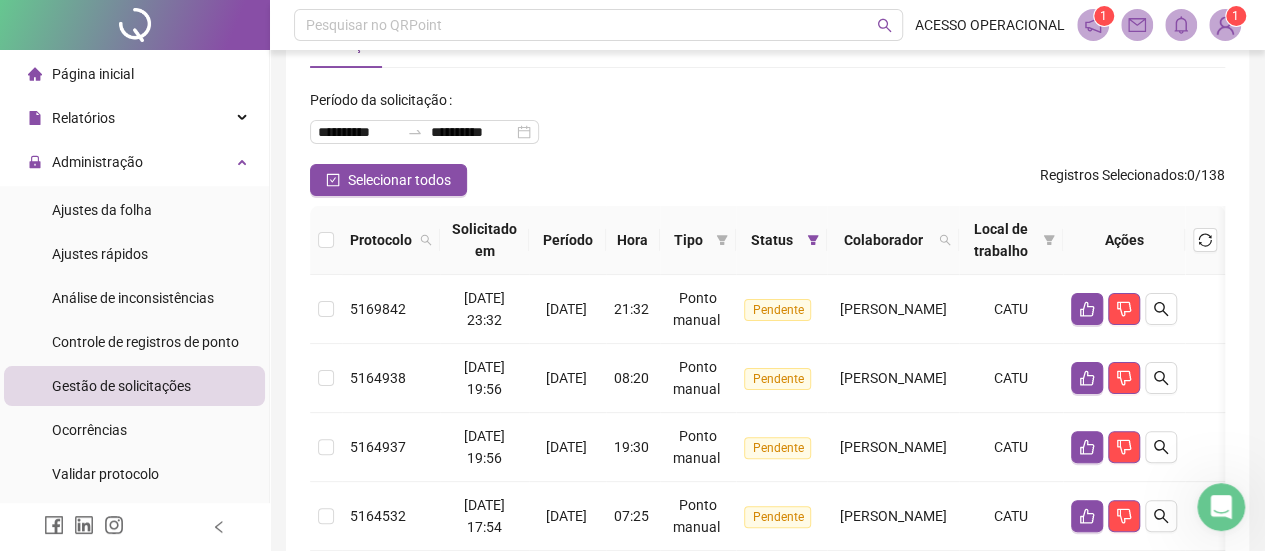 click on "Relatórios" at bounding box center [134, 118] 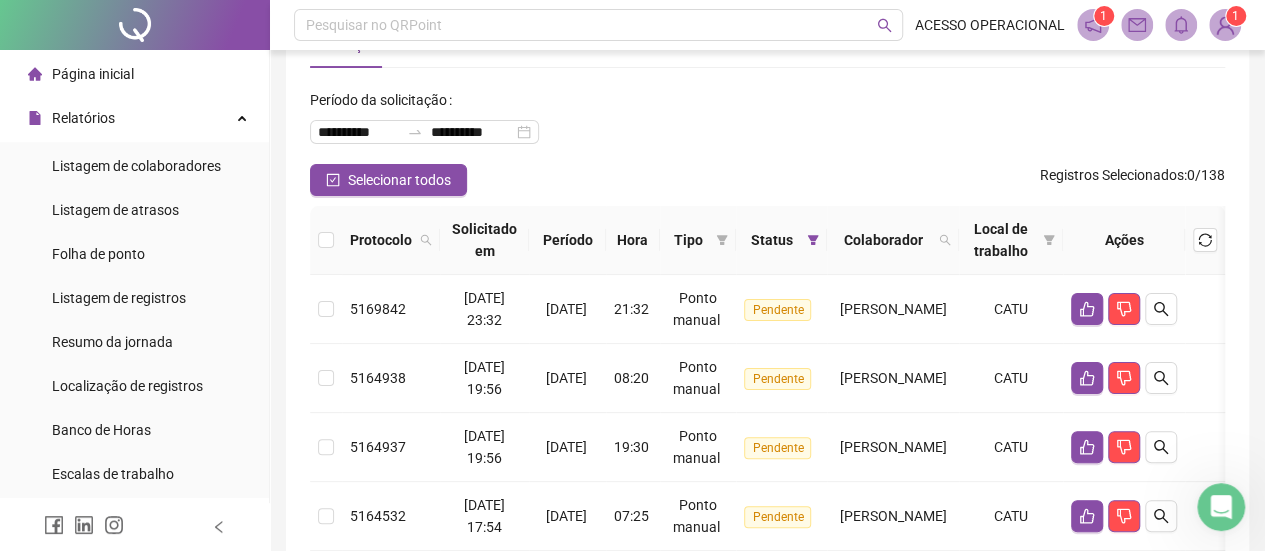 click on "Listagem de colaboradores" at bounding box center [136, 166] 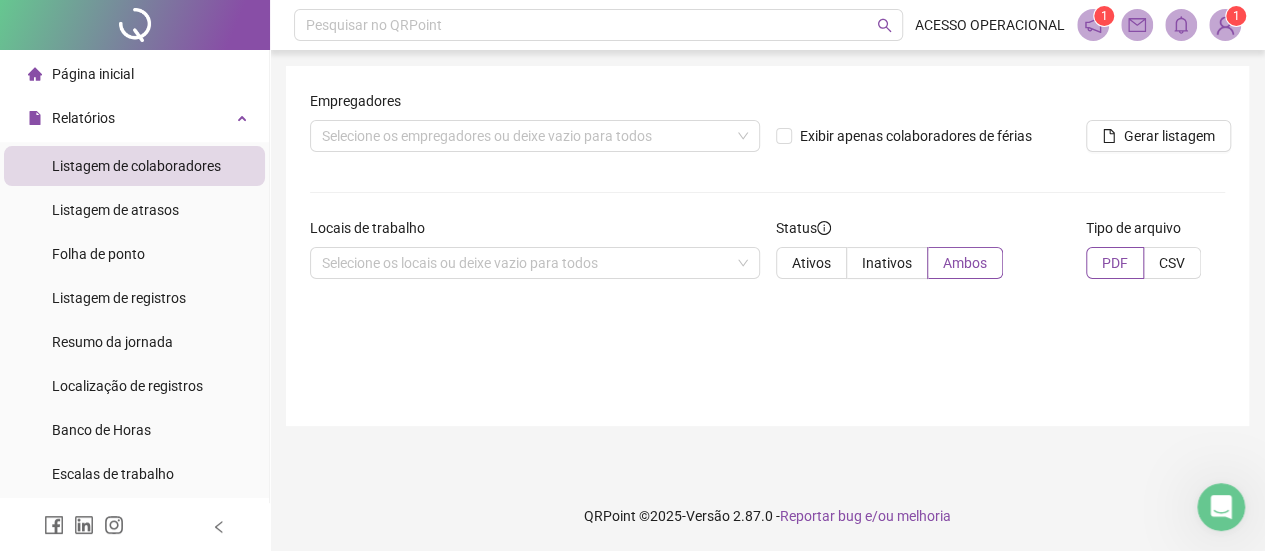 scroll, scrollTop: 0, scrollLeft: 0, axis: both 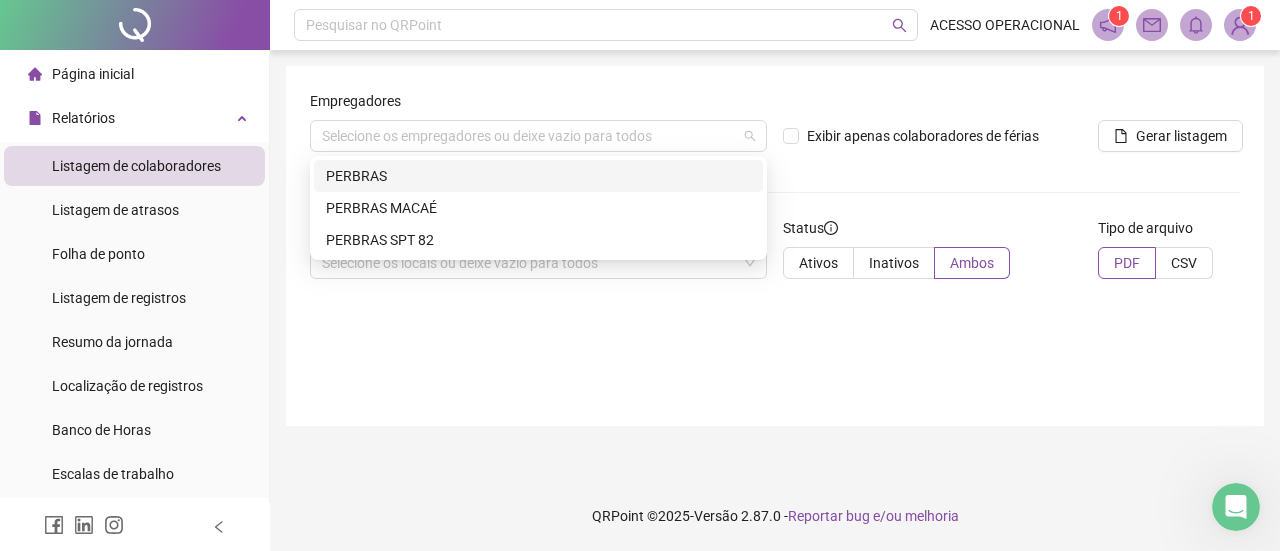 click on "Selecione os empregadores ou deixe vazio para todos" at bounding box center [538, 136] 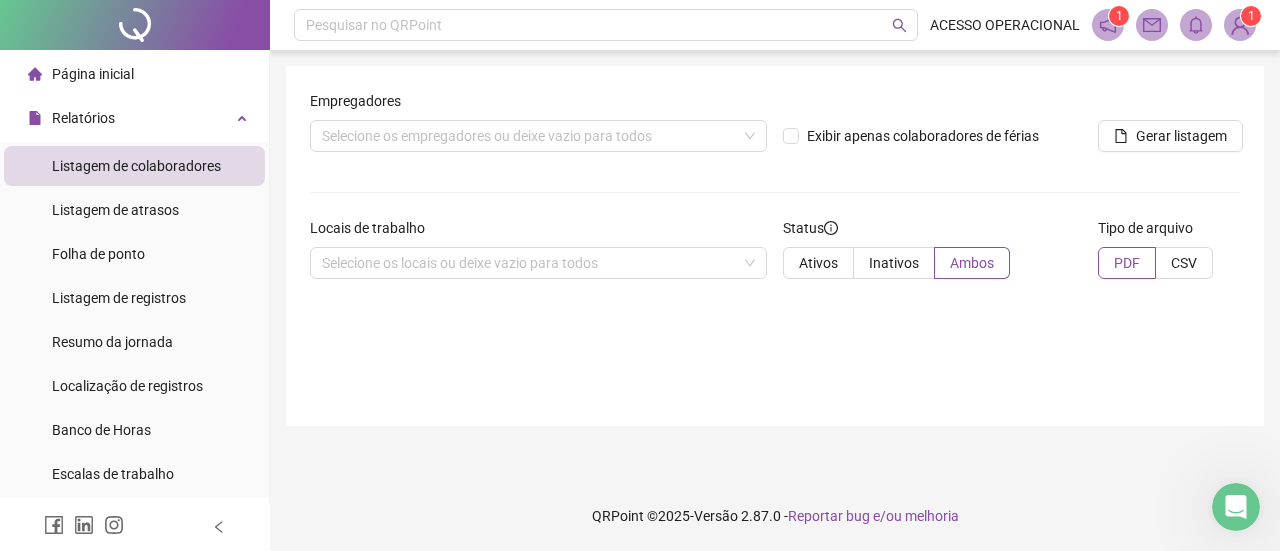 click on "Empregadores" at bounding box center (538, 105) 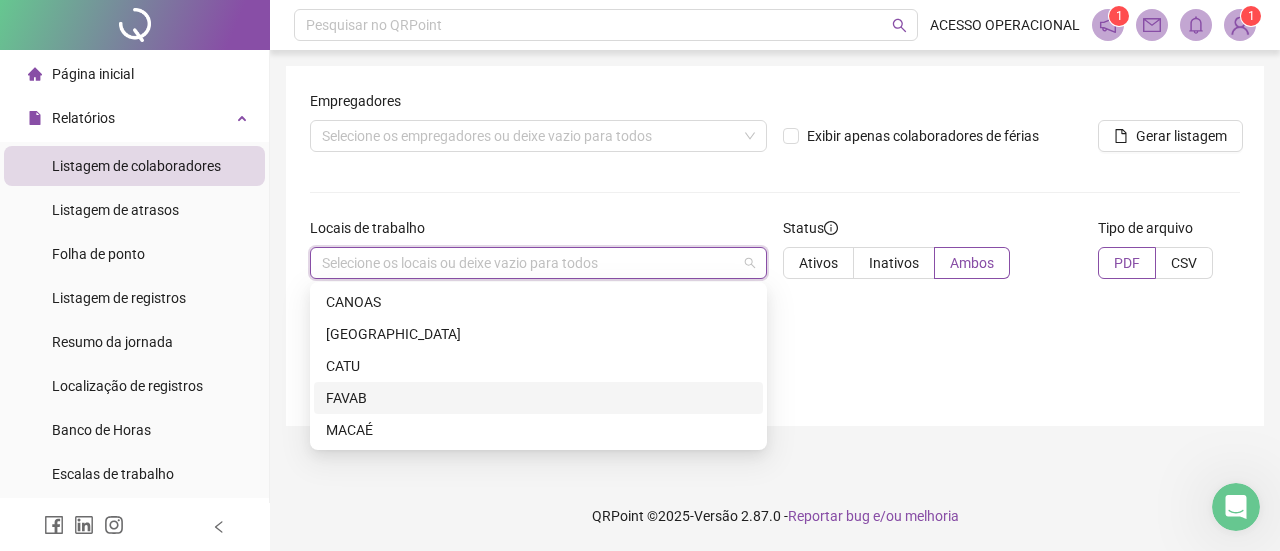 click on "FAVAB" at bounding box center [538, 398] 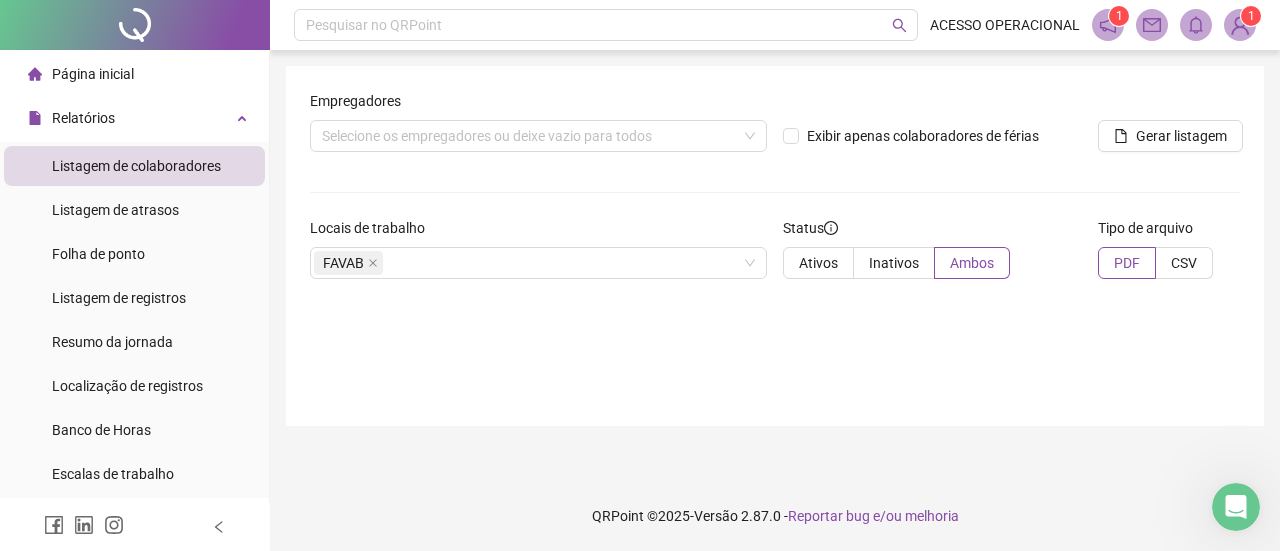 click on "Empregadores   Selecione os empregadores ou deixe vazio para todos   Exibir apenas colaboradores de férias   Gerar listagem Locais de trabalho FAVAB   Status   Ativos Inativos Ambos Tipo de arquivo PDF CSV" at bounding box center [775, 246] 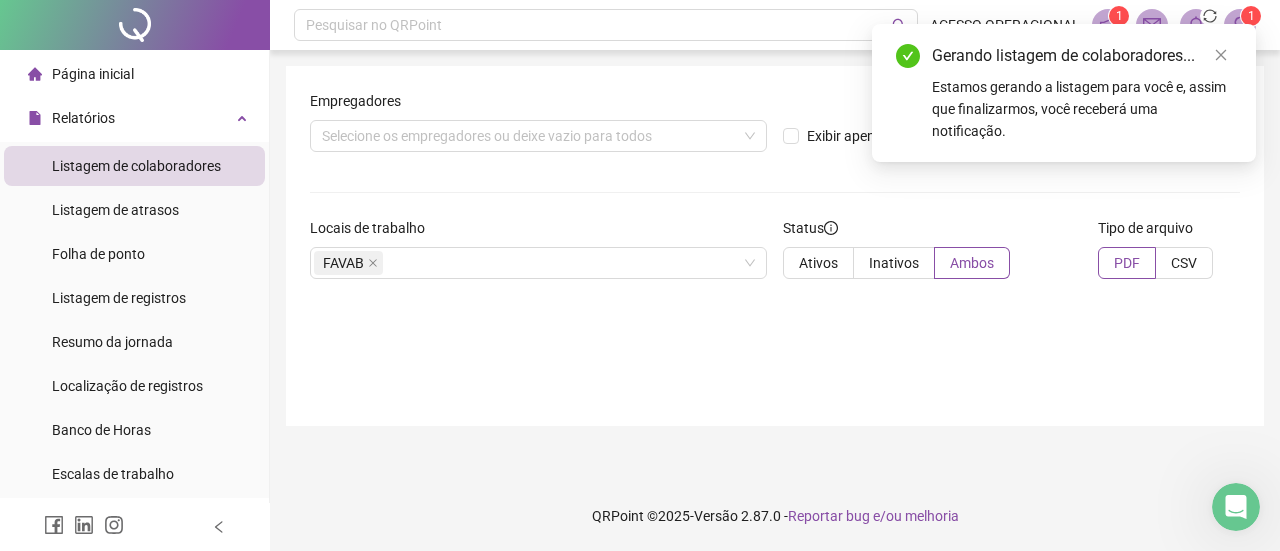 click on "Empregadores   Selecione os empregadores ou deixe vazio para todos   Exibir apenas colaboradores de férias   Gerar listagem Locais de trabalho FAVAB   Status   Ativos Inativos Ambos Tipo de arquivo PDF CSV" at bounding box center (775, 192) 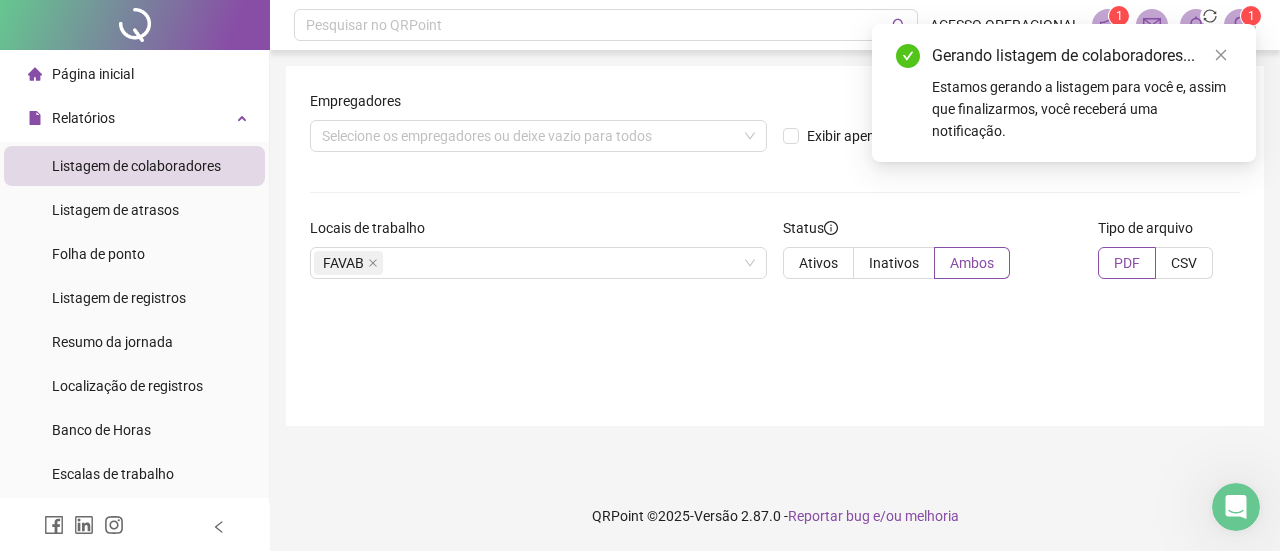 click on "Folha de ponto" at bounding box center (98, 254) 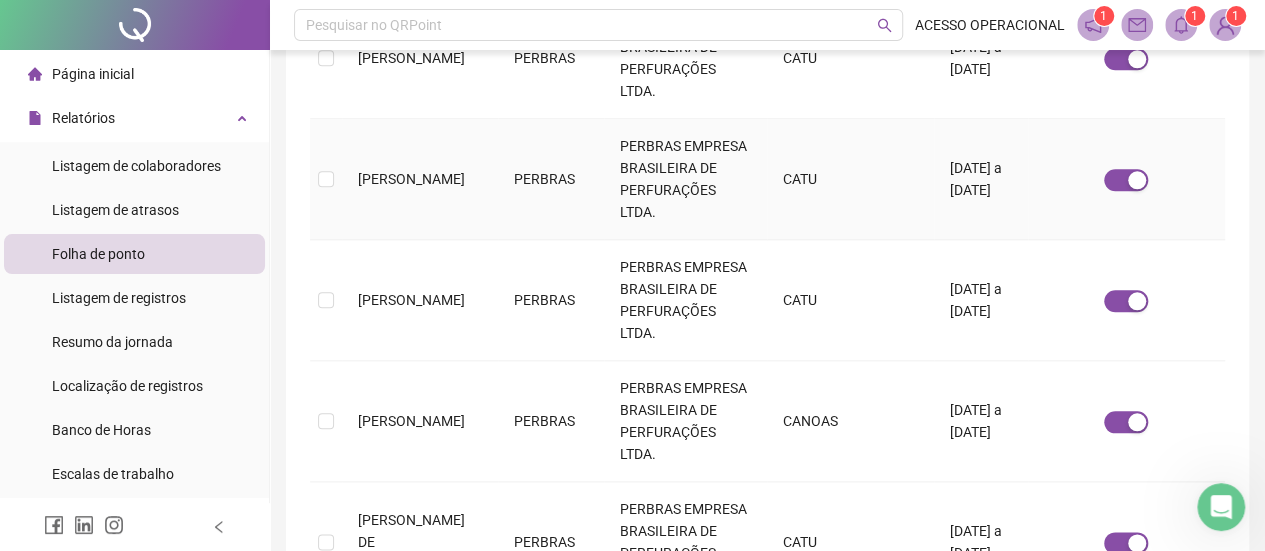 scroll, scrollTop: 1000, scrollLeft: 0, axis: vertical 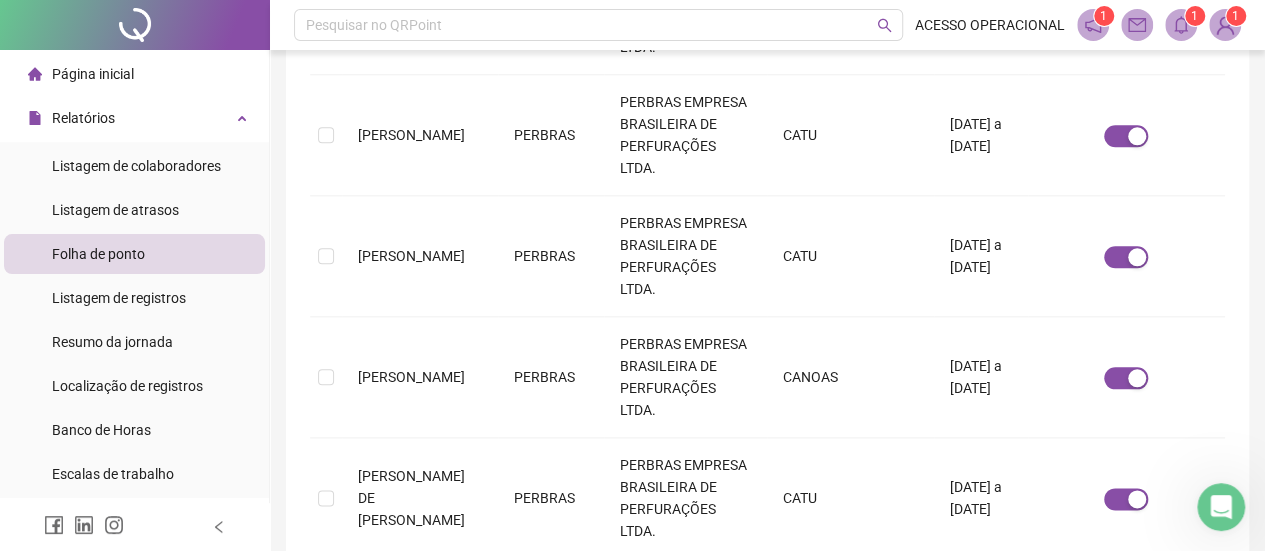 click on "2" at bounding box center [788, 712] 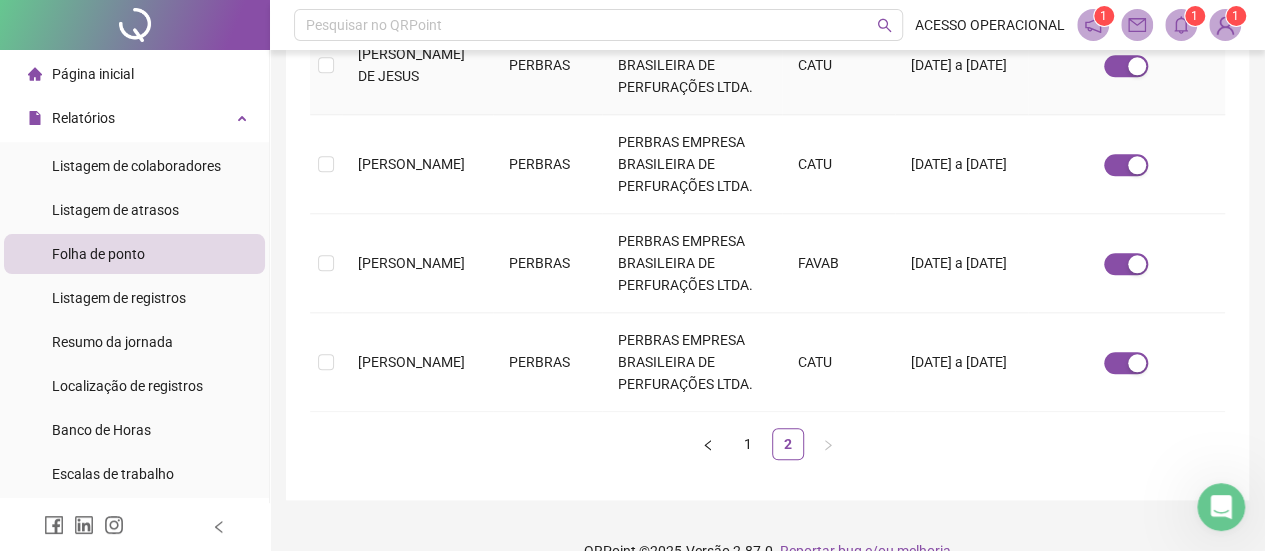 scroll, scrollTop: 934, scrollLeft: 0, axis: vertical 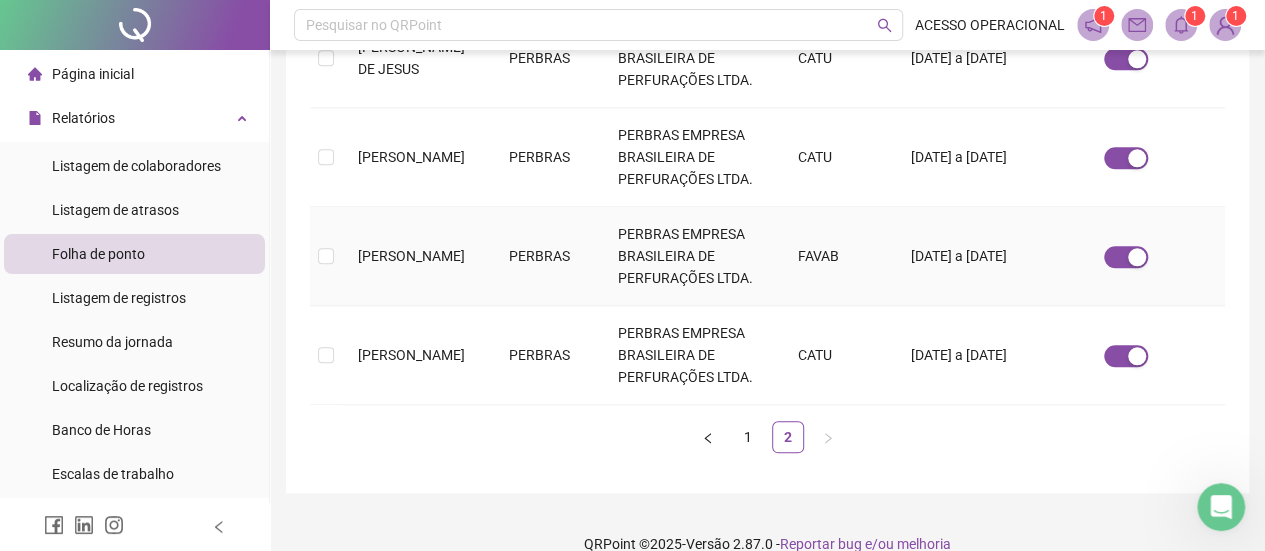 click at bounding box center (326, 256) 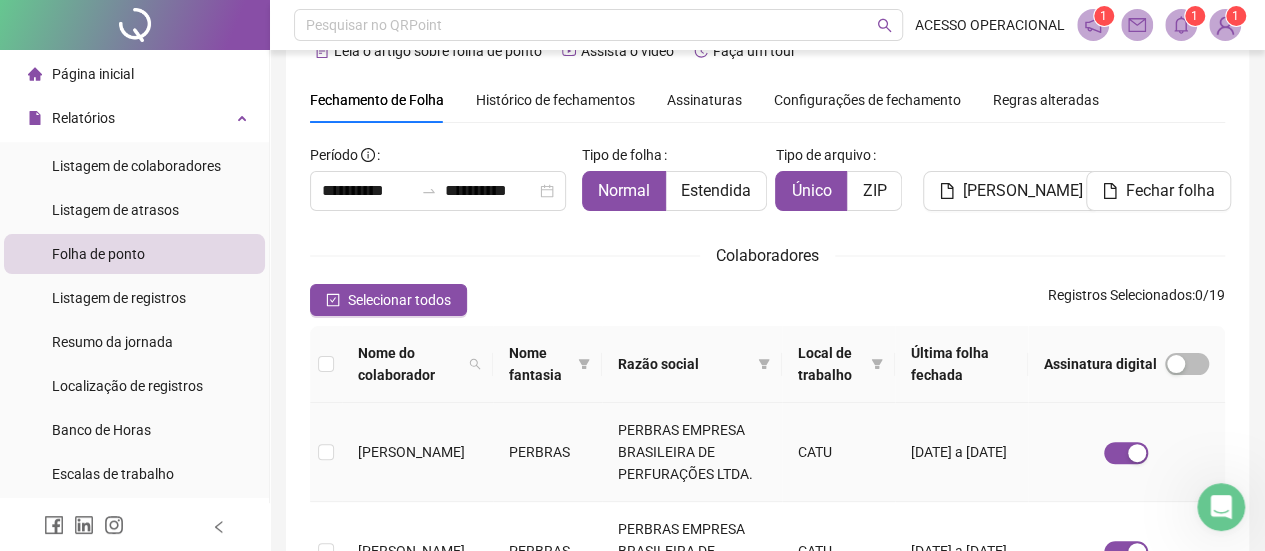 scroll, scrollTop: 0, scrollLeft: 0, axis: both 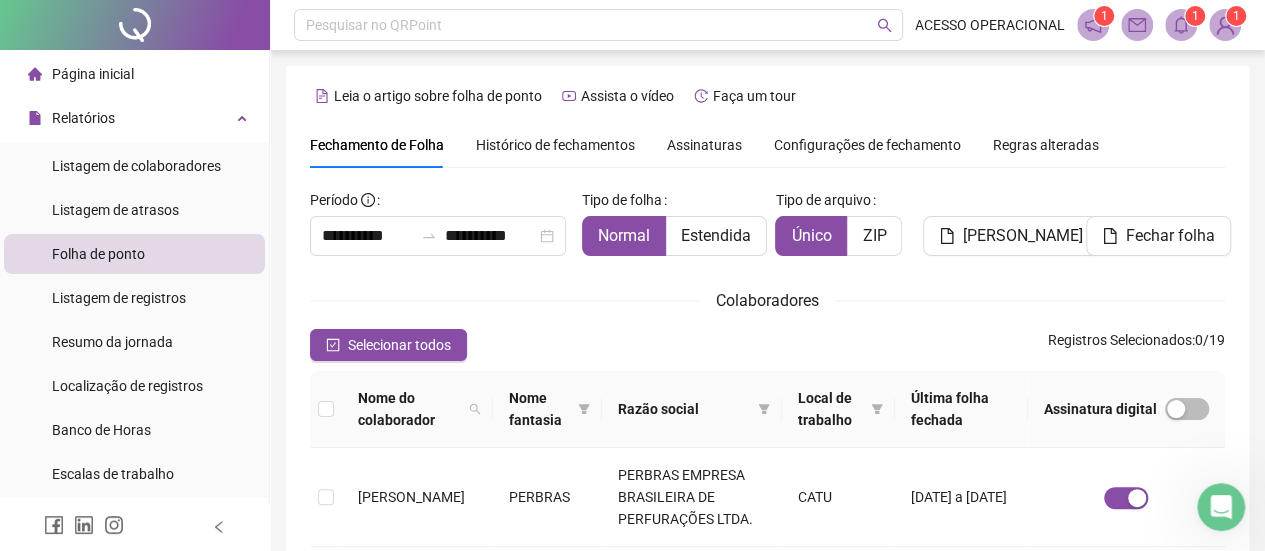 click on "[PERSON_NAME]" at bounding box center [1023, 236] 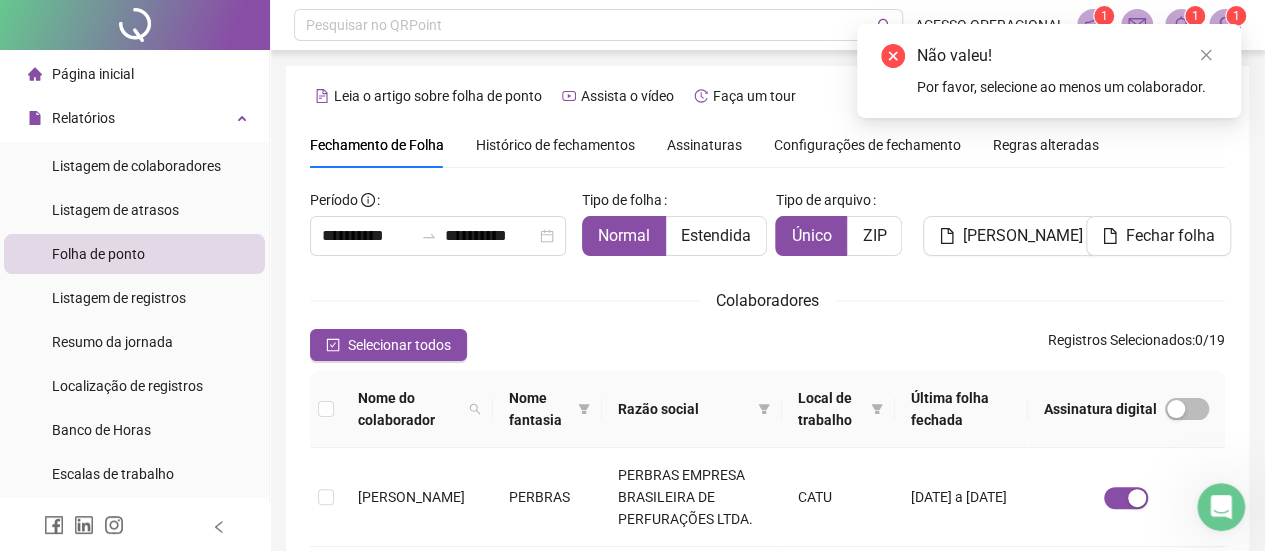 click 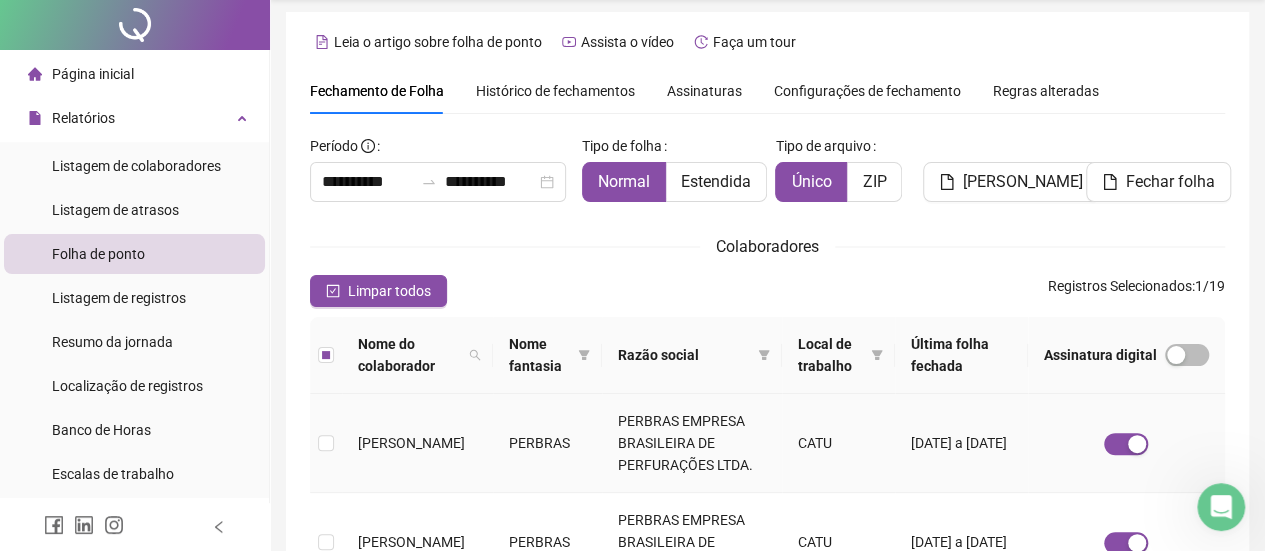 scroll, scrollTop: 0, scrollLeft: 0, axis: both 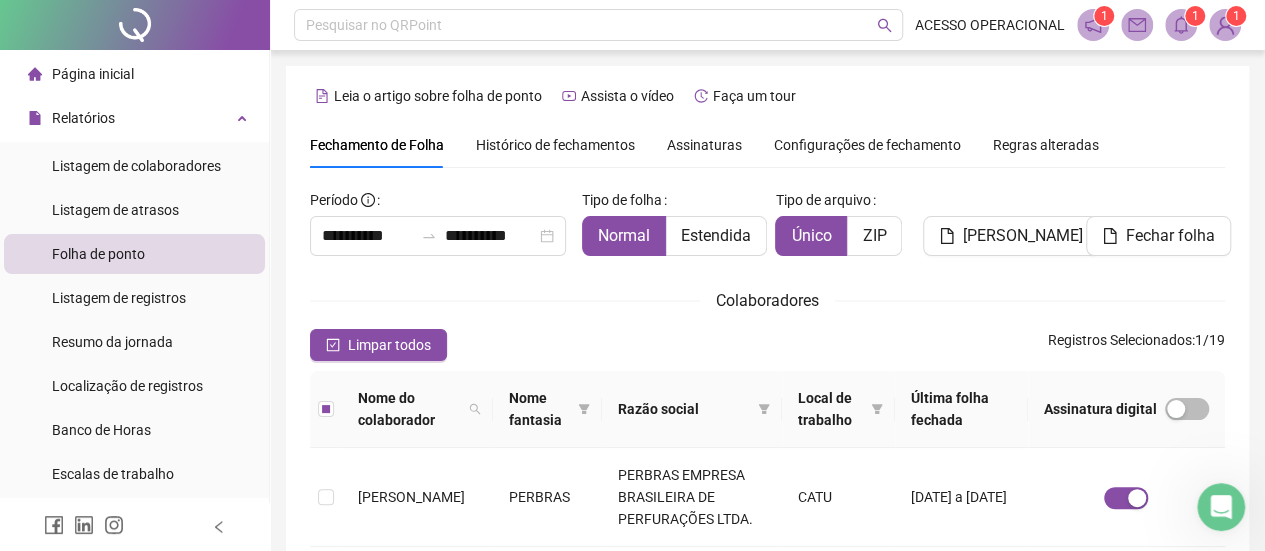click on "[PERSON_NAME]" at bounding box center (1023, 236) 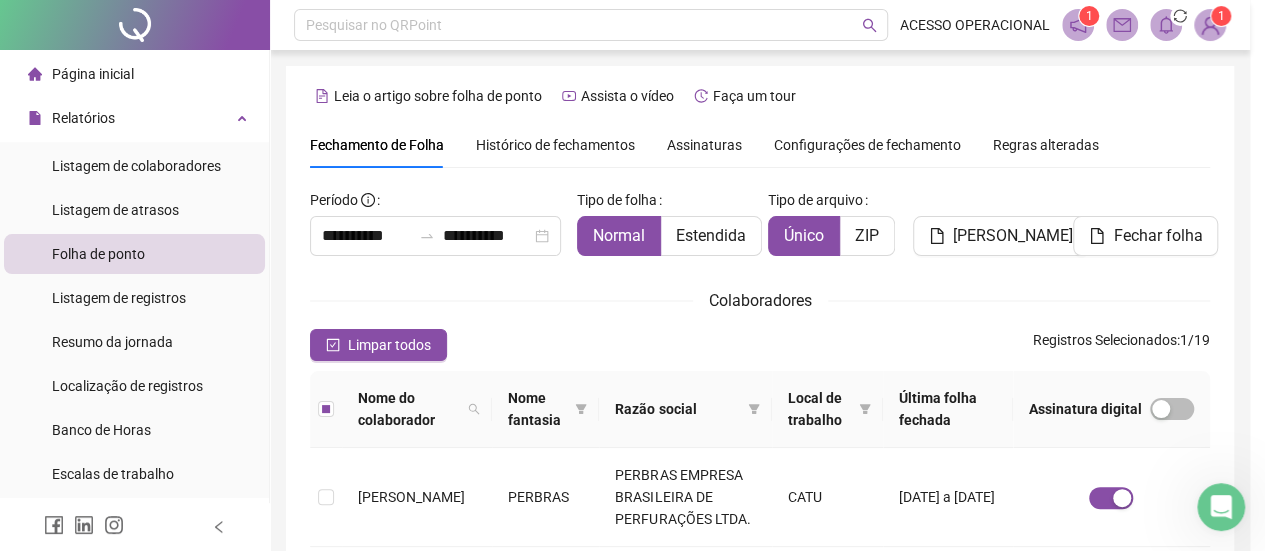 scroll, scrollTop: 134, scrollLeft: 0, axis: vertical 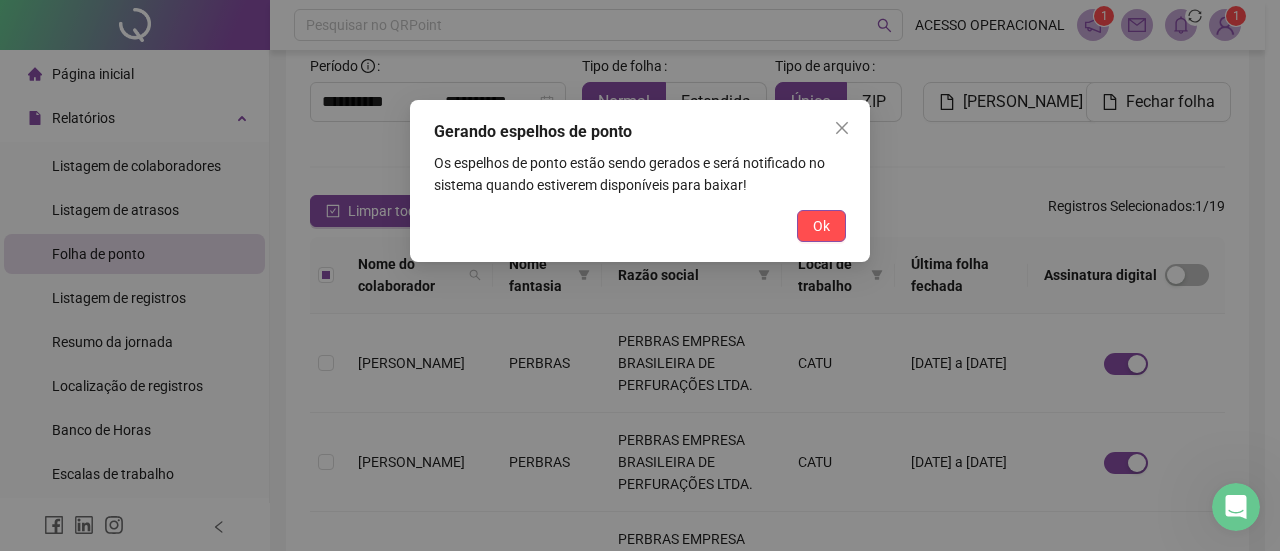click on "Ok" at bounding box center [821, 226] 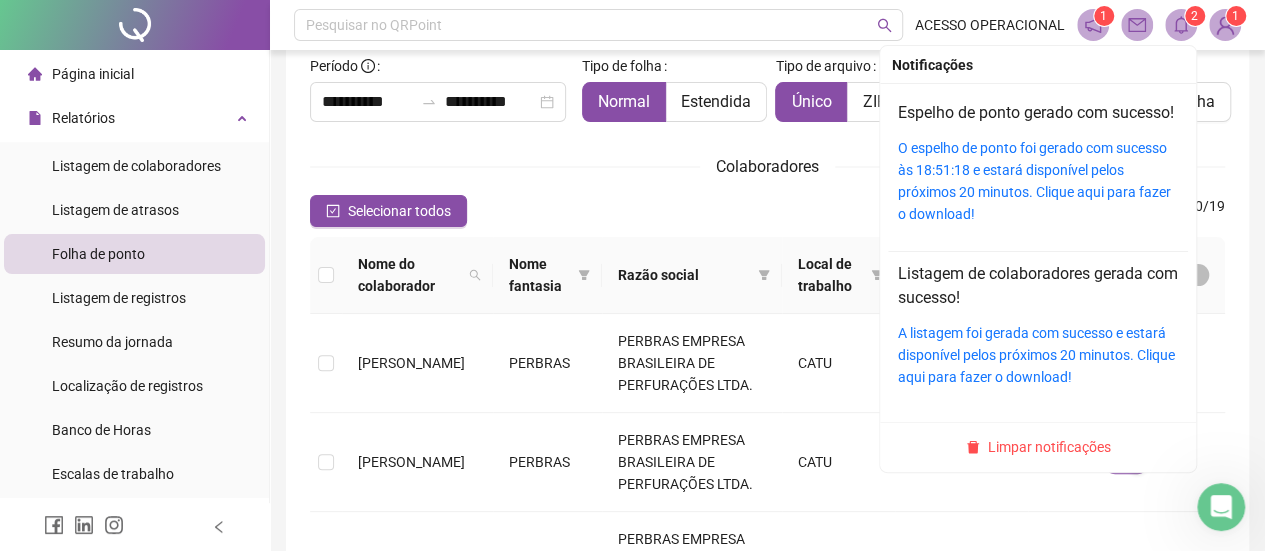 click on "O espelho de ponto foi gerado com sucesso às 18:51:18 e estará disponível pelos próximos 20 minutos.
Clique aqui para fazer o download!" at bounding box center [1034, 181] 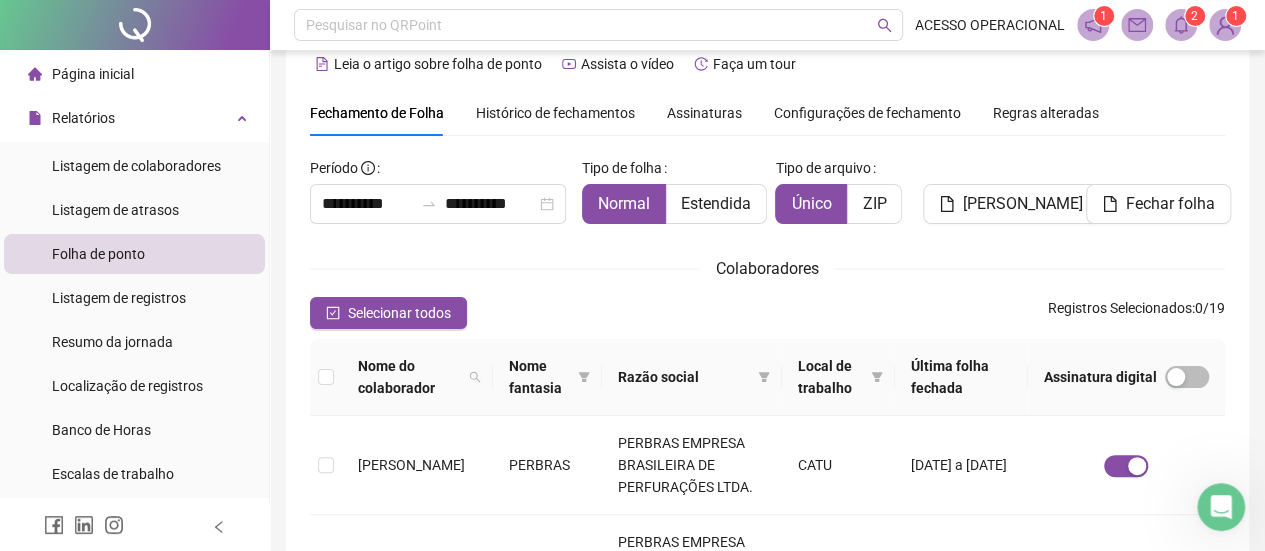 scroll, scrollTop: 0, scrollLeft: 0, axis: both 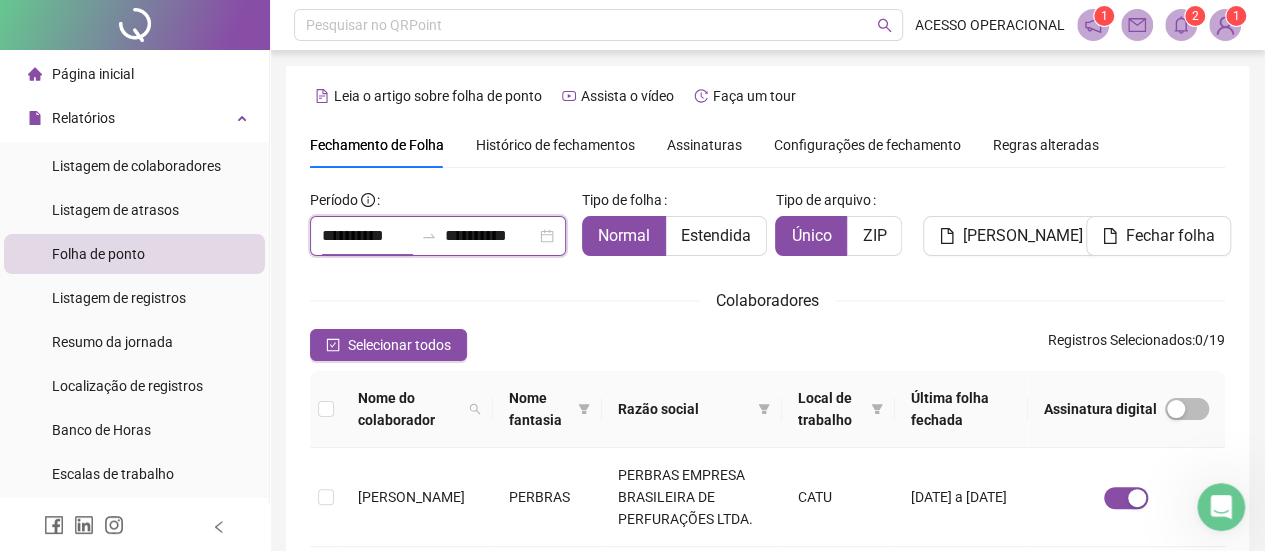click on "**********" at bounding box center (367, 236) 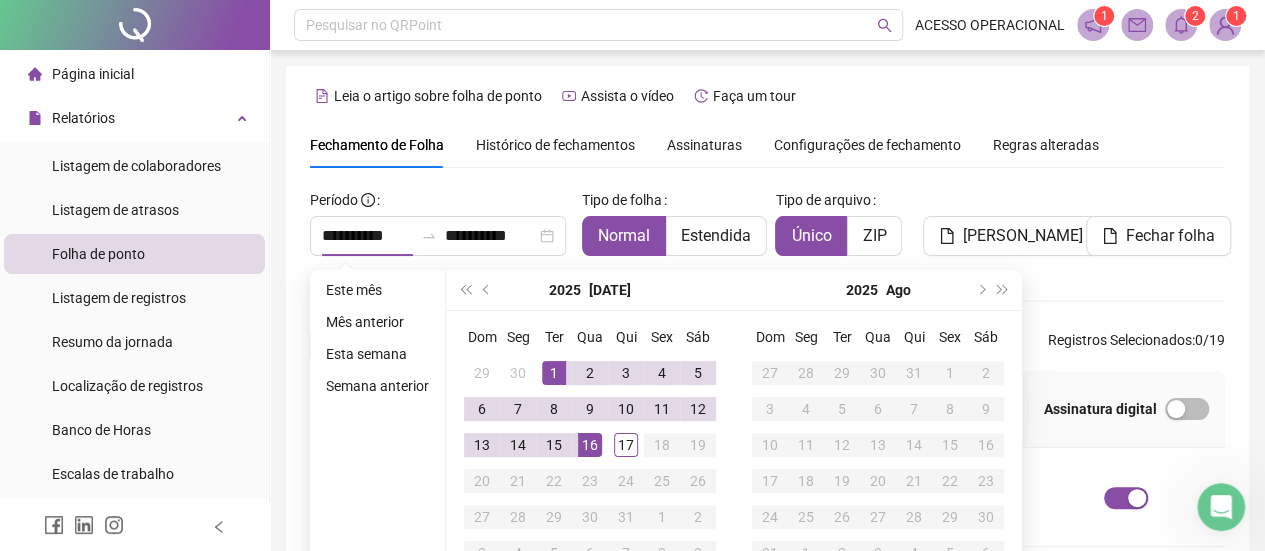 click at bounding box center (488, 290) 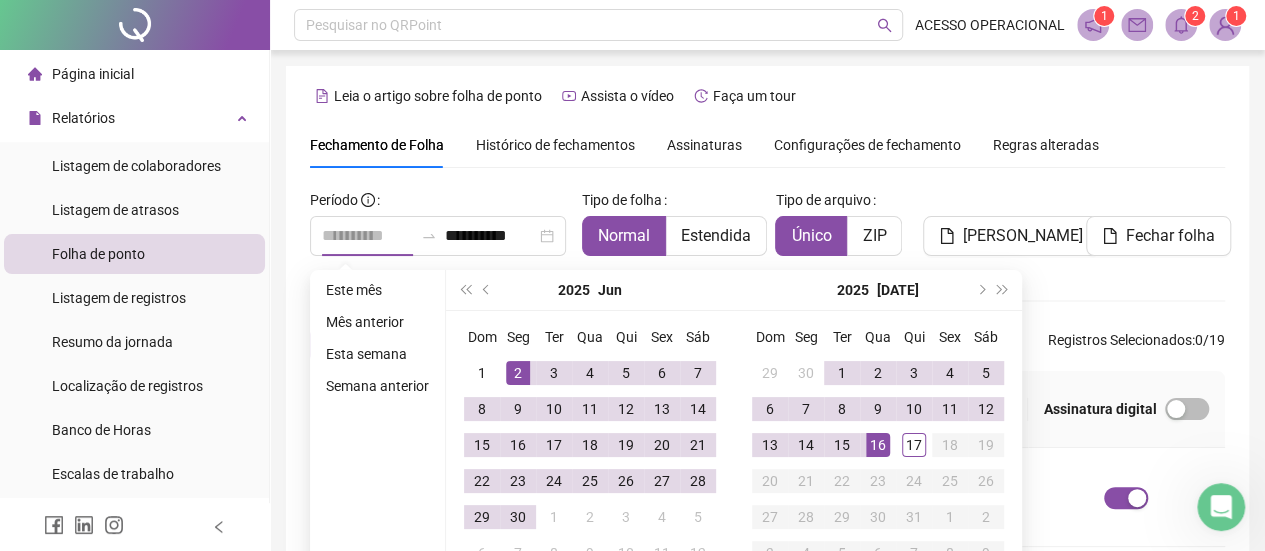 type on "**********" 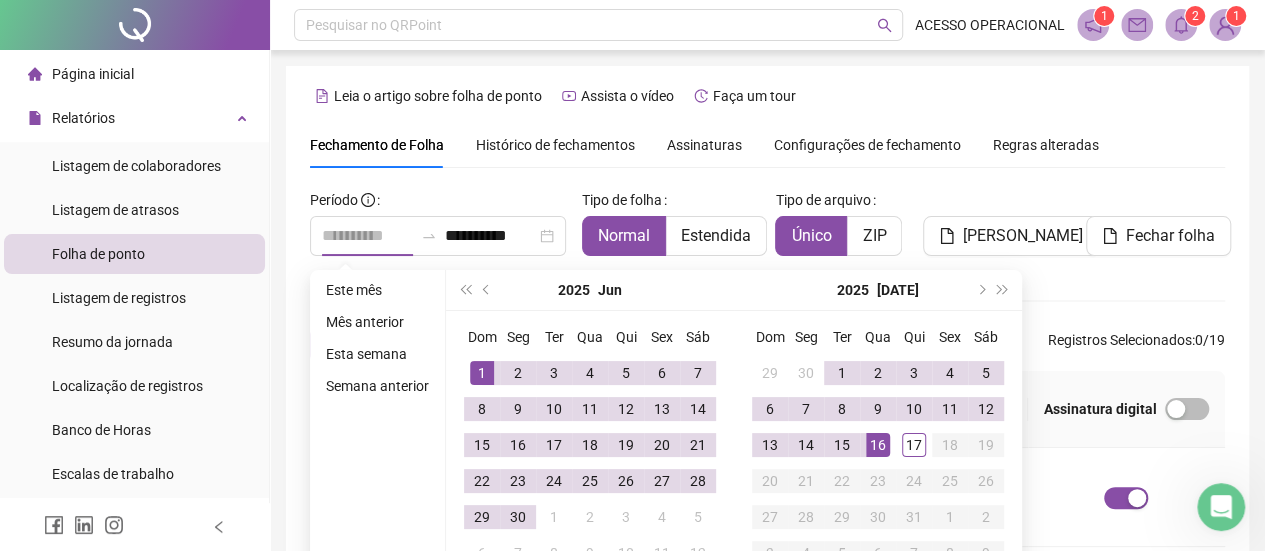 click on "1" at bounding box center [482, 373] 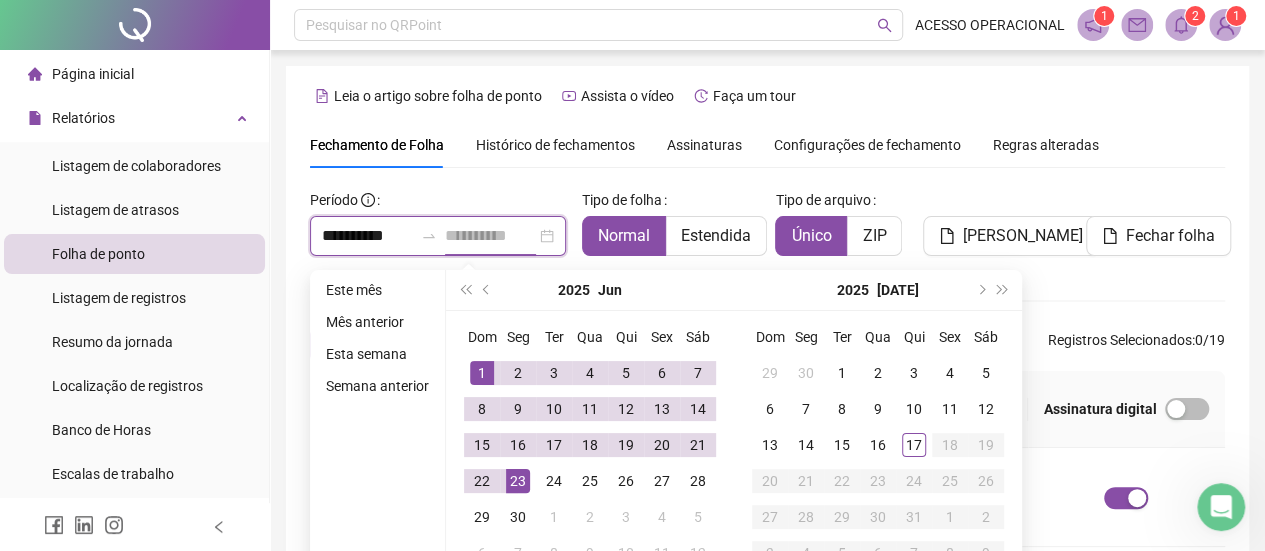type on "**********" 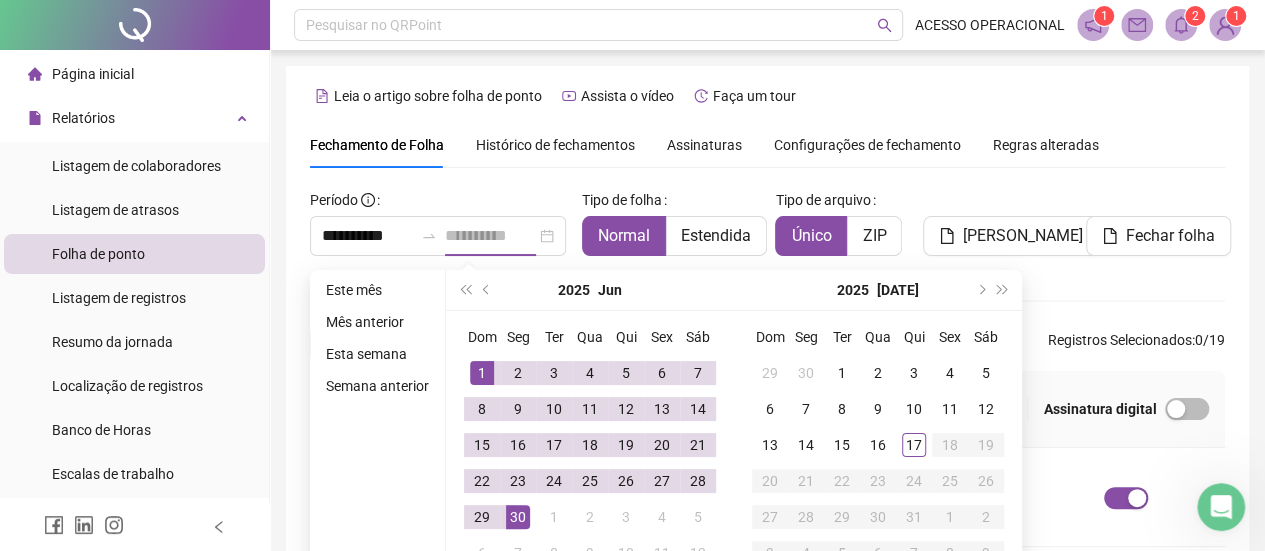 click on "30" at bounding box center (518, 517) 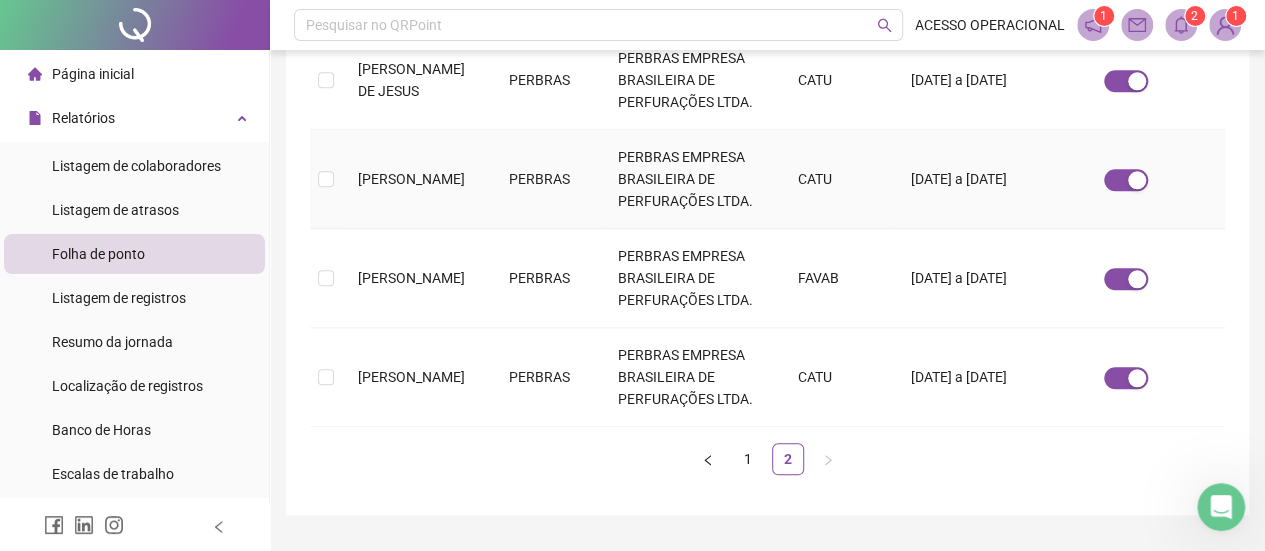 scroll, scrollTop: 958, scrollLeft: 0, axis: vertical 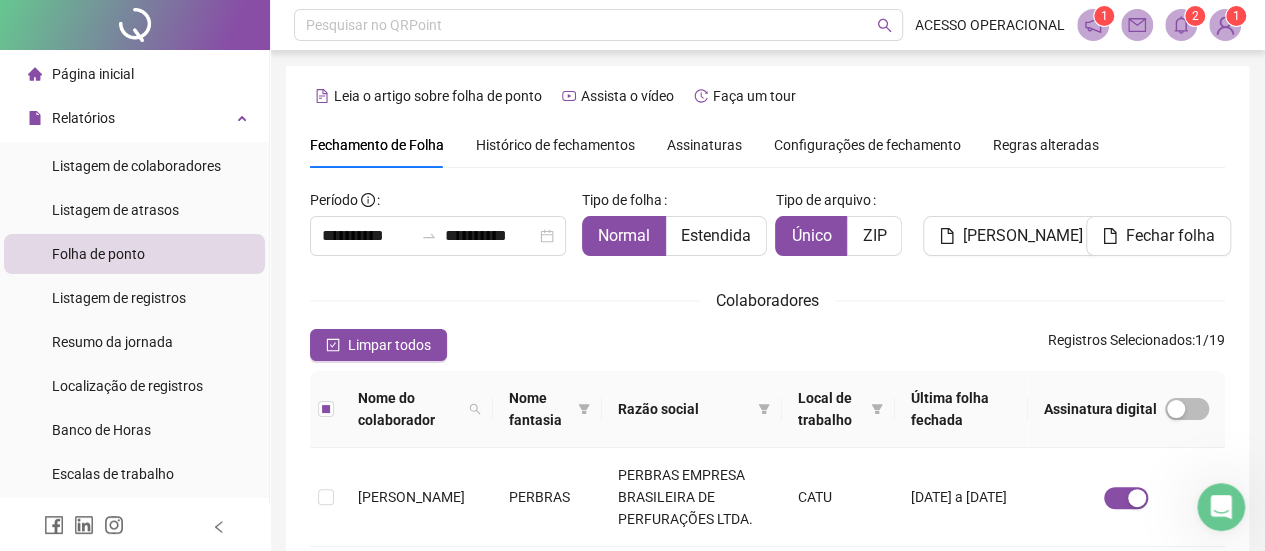 click on "[PERSON_NAME]" at bounding box center [1023, 236] 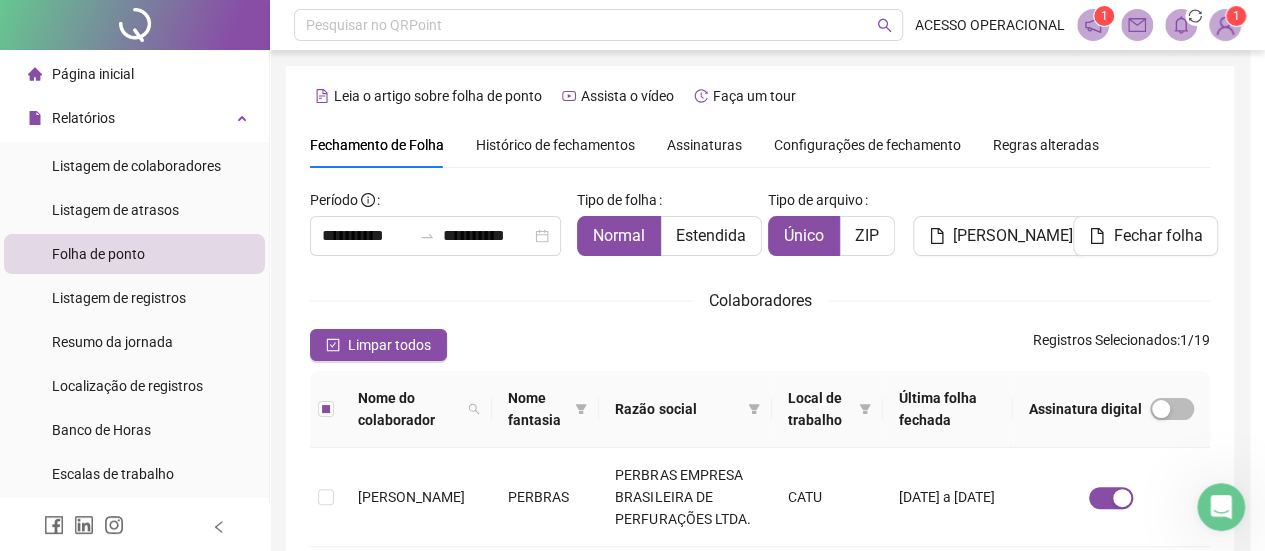 scroll, scrollTop: 134, scrollLeft: 0, axis: vertical 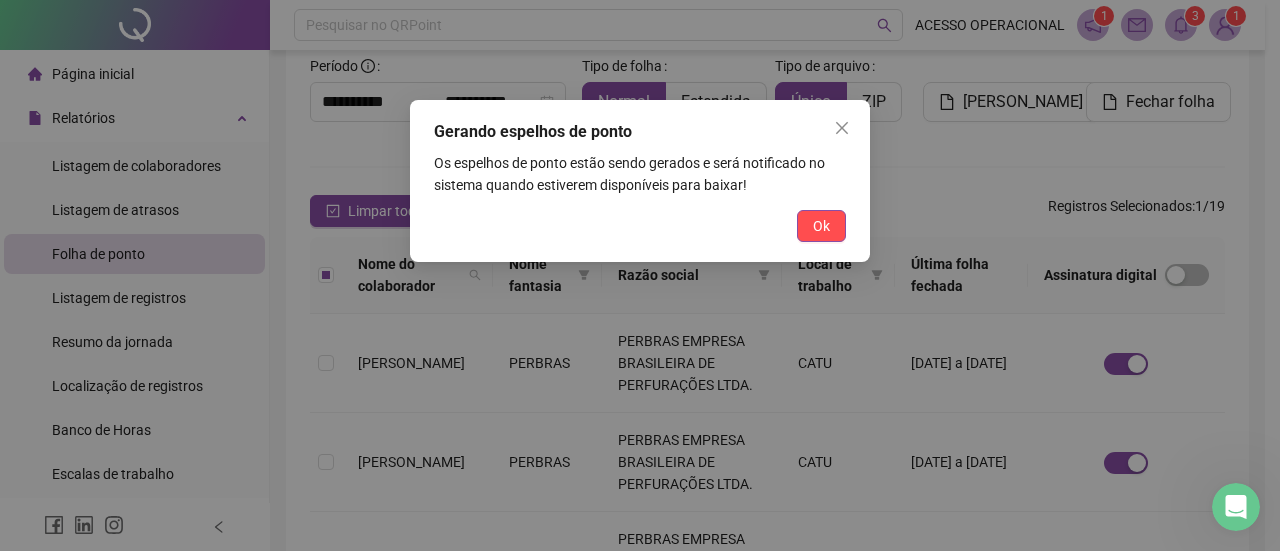 click on "Ok" at bounding box center (821, 226) 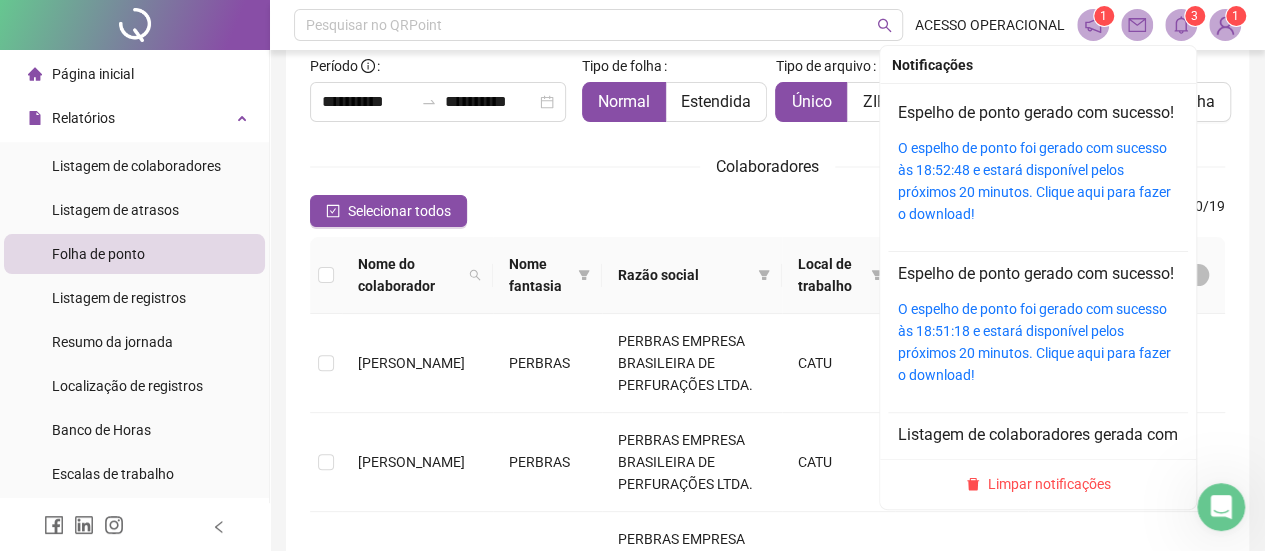 click on "O espelho de ponto foi gerado com sucesso às 18:52:48 e estará disponível pelos próximos 20 minutos.
Clique aqui para fazer o download!" at bounding box center (1034, 181) 